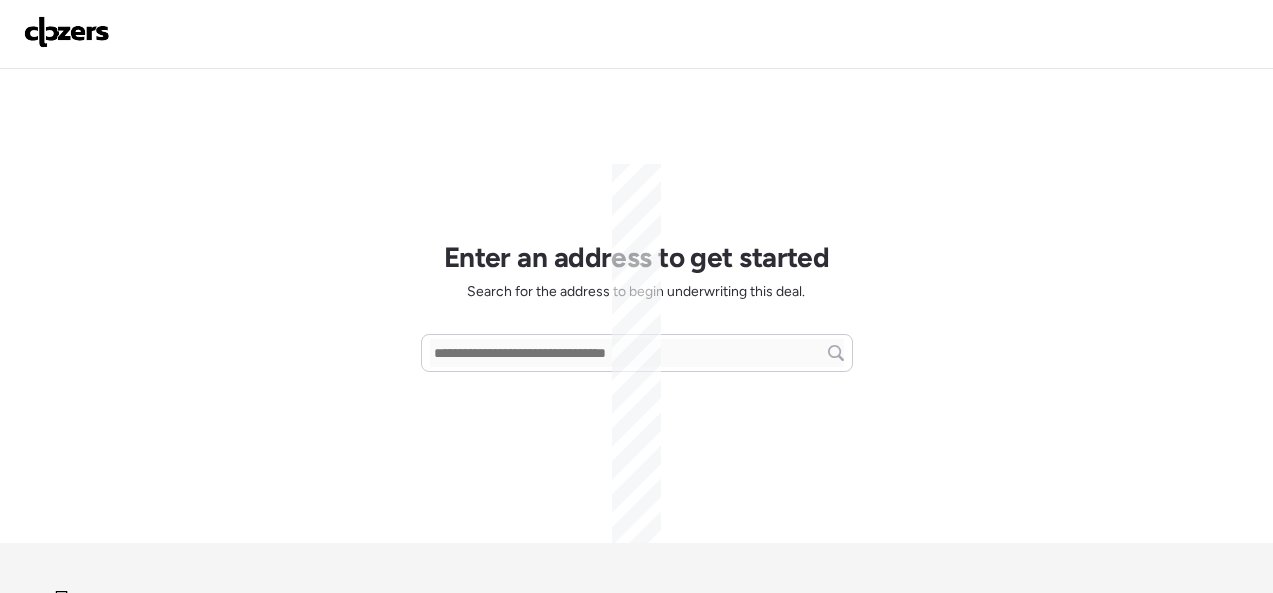 scroll, scrollTop: 0, scrollLeft: 0, axis: both 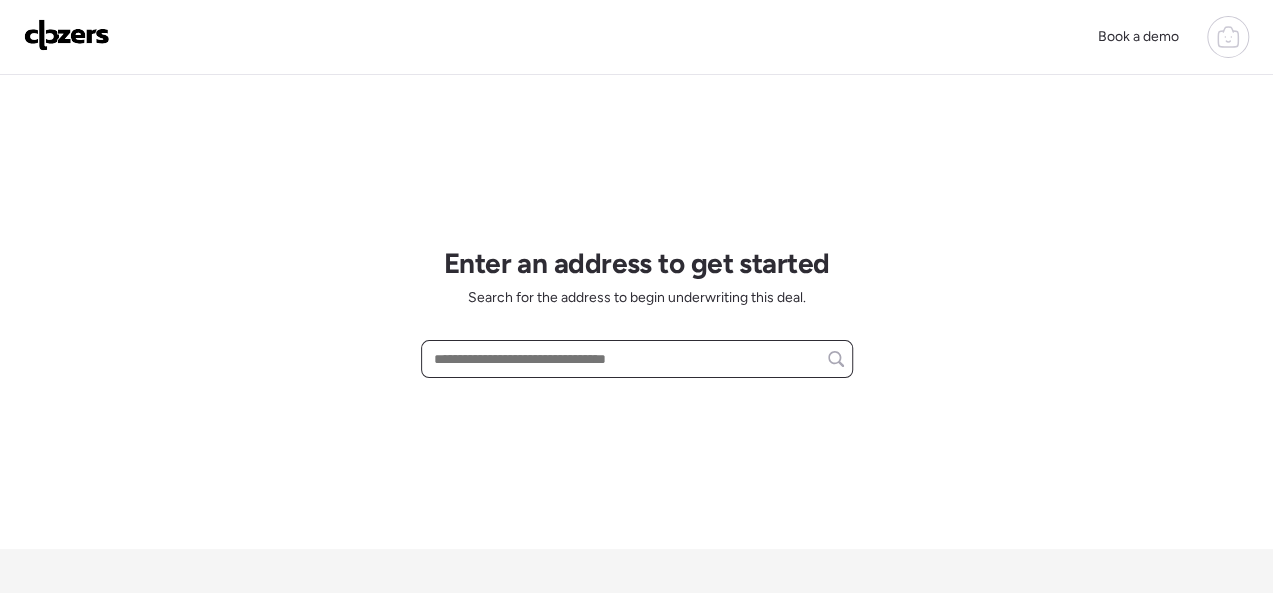 click at bounding box center (637, 359) 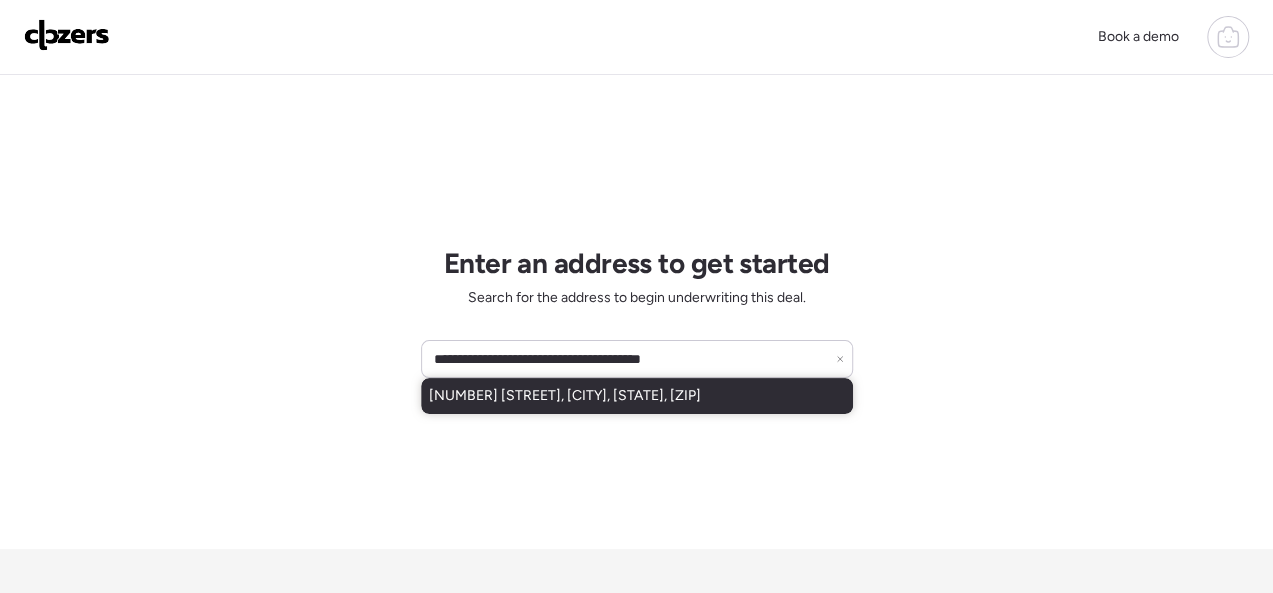 click on "[NUMBER] [STREET], [CITY], [STATE], [ZIP]" at bounding box center (565, 396) 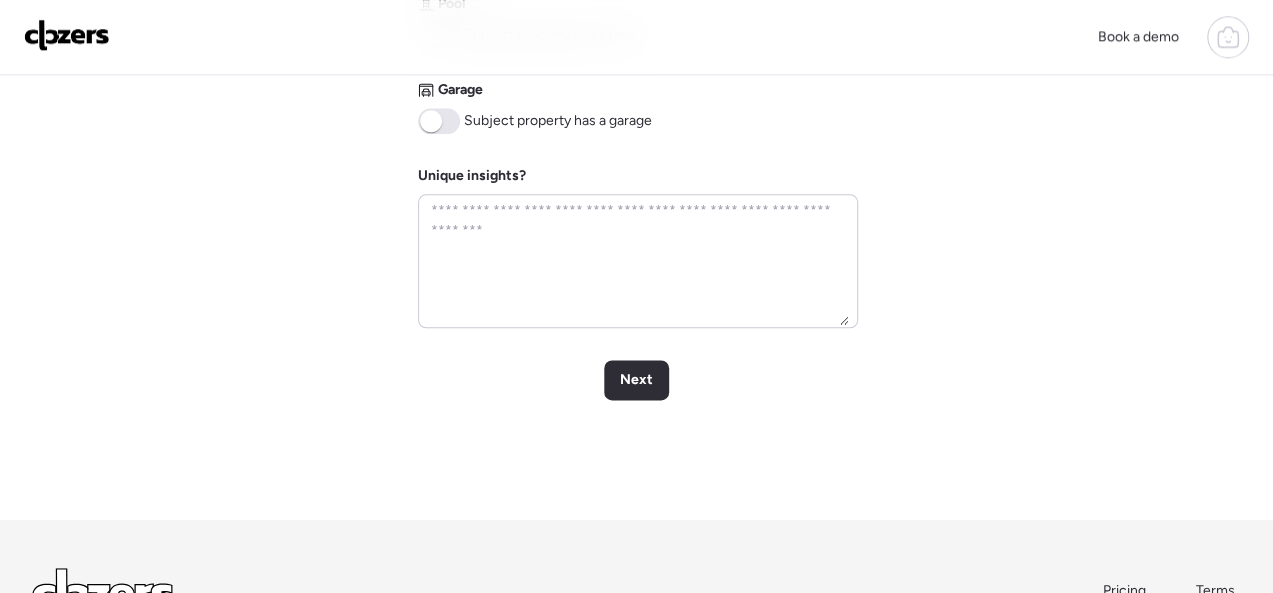 scroll, scrollTop: 1000, scrollLeft: 0, axis: vertical 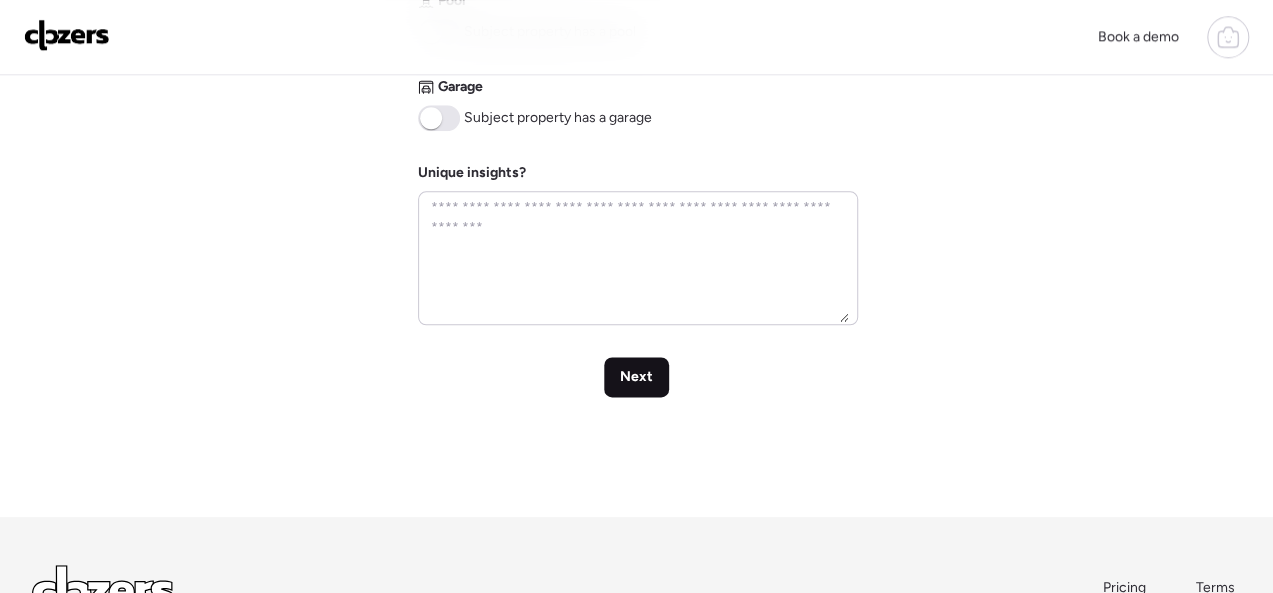 click on "Next" at bounding box center (636, 377) 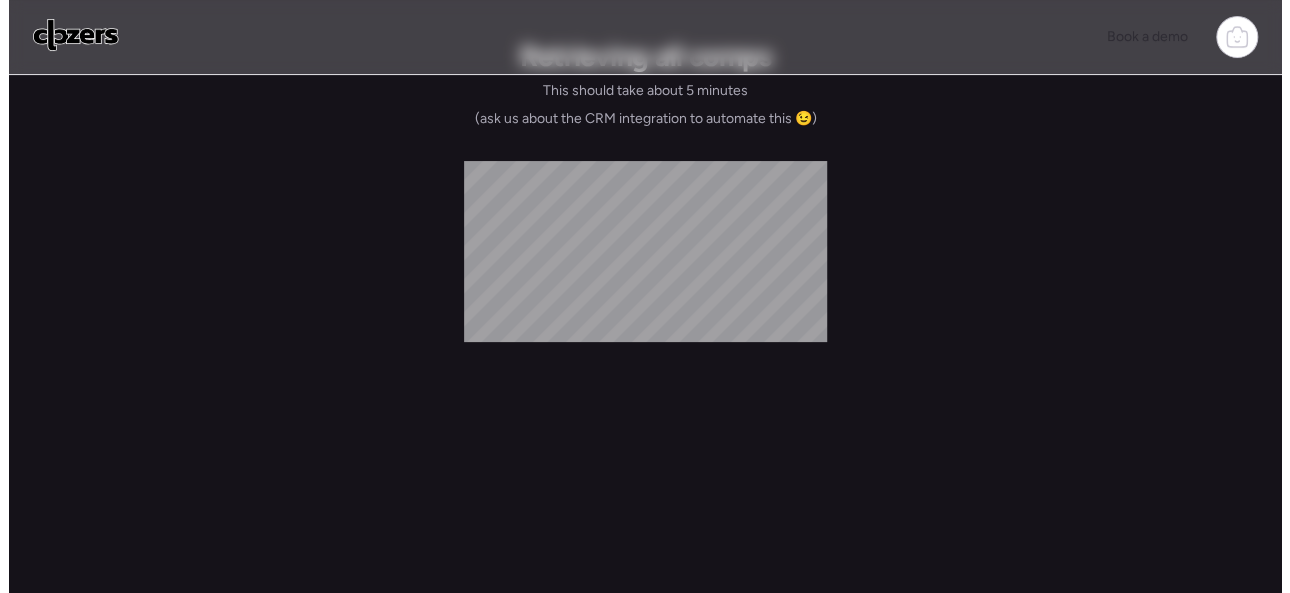 scroll, scrollTop: 0, scrollLeft: 0, axis: both 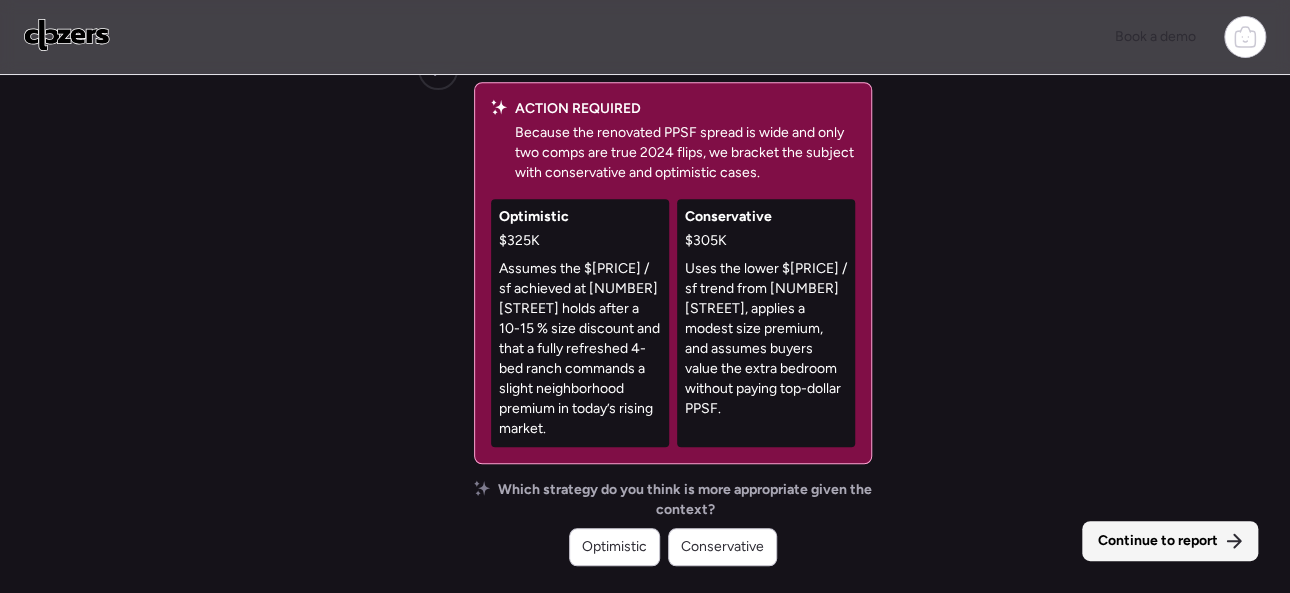click on "Continue to report" at bounding box center (1158, 541) 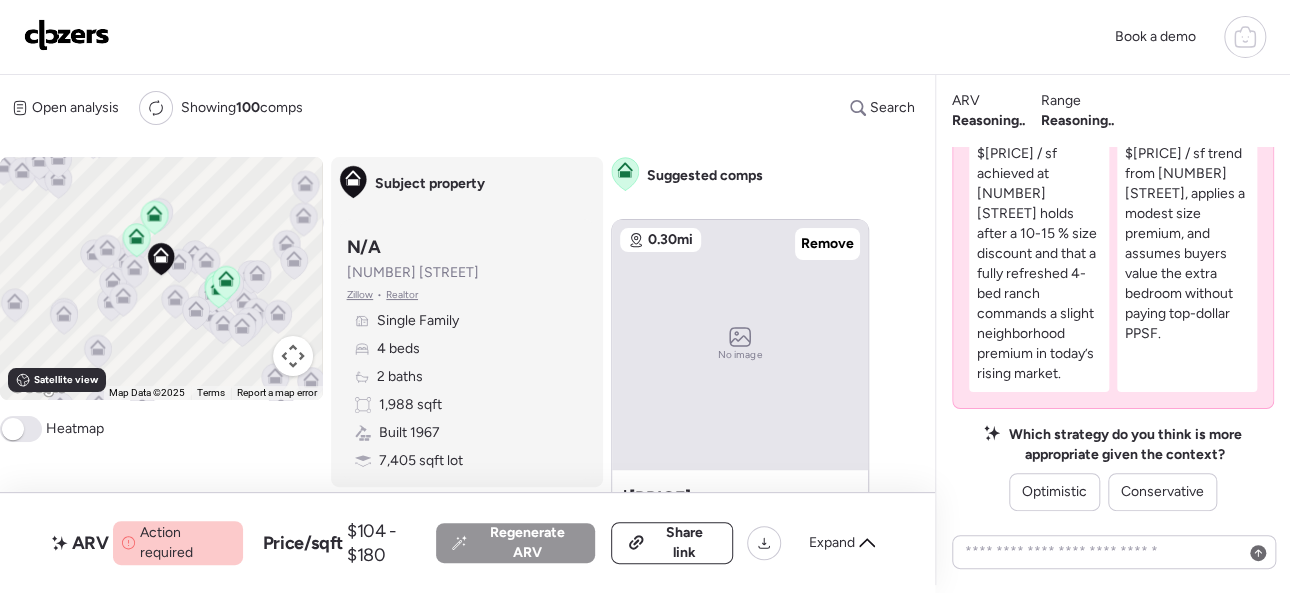 scroll, scrollTop: -100, scrollLeft: 0, axis: vertical 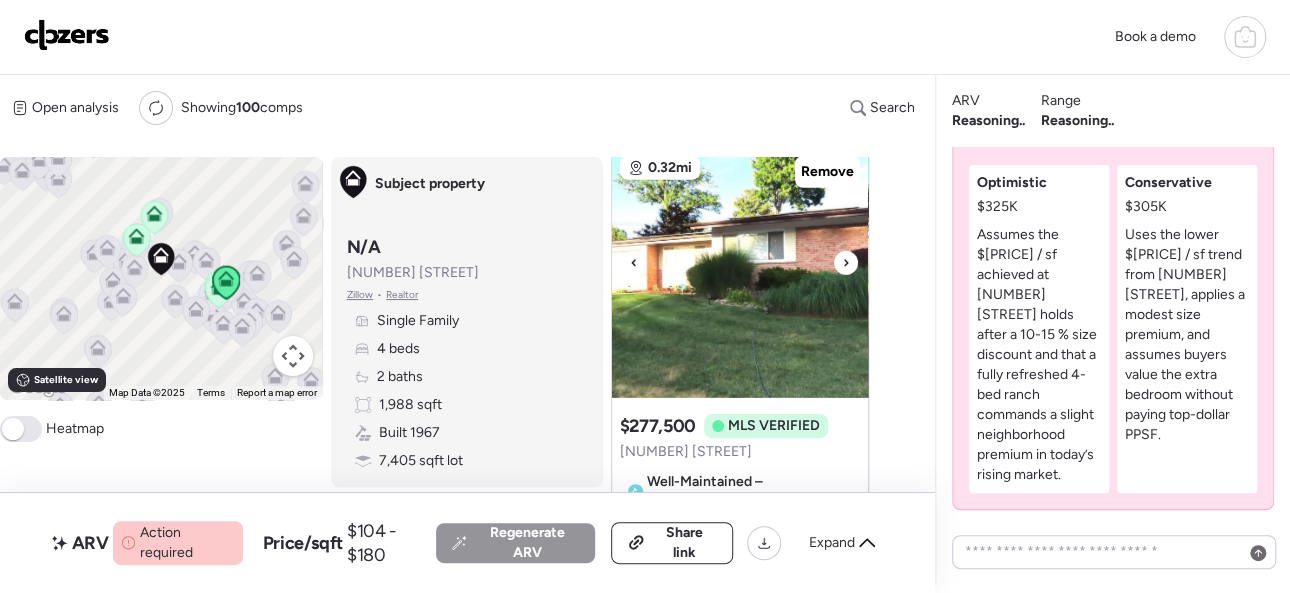 click at bounding box center (846, 263) 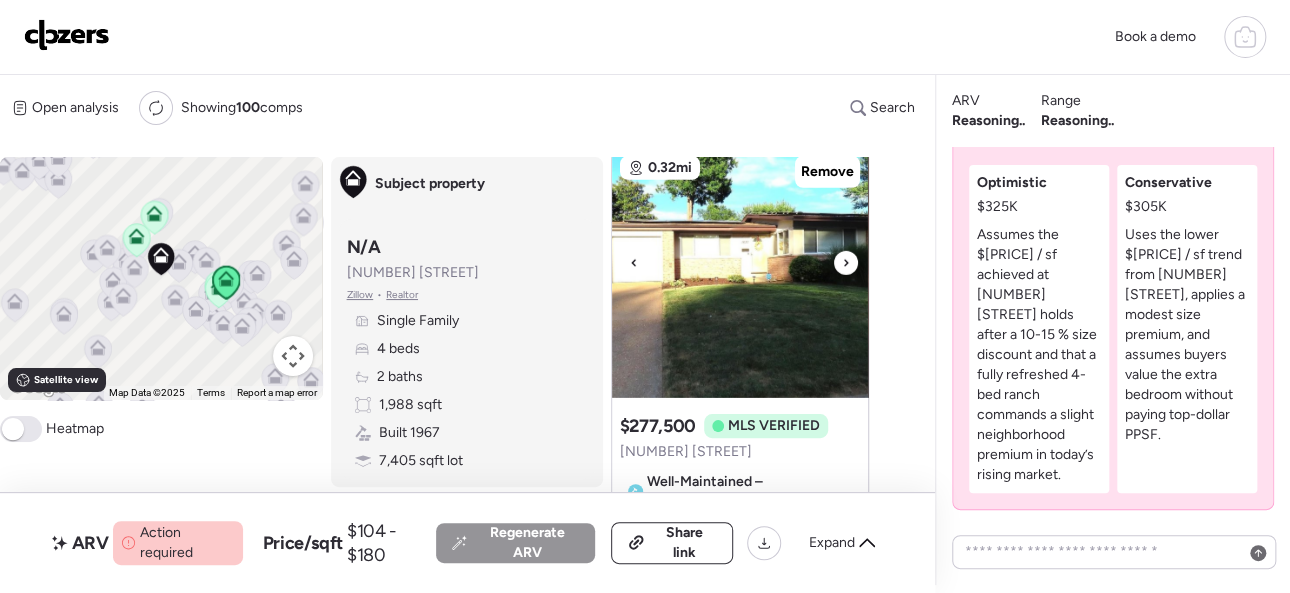 click at bounding box center (846, 263) 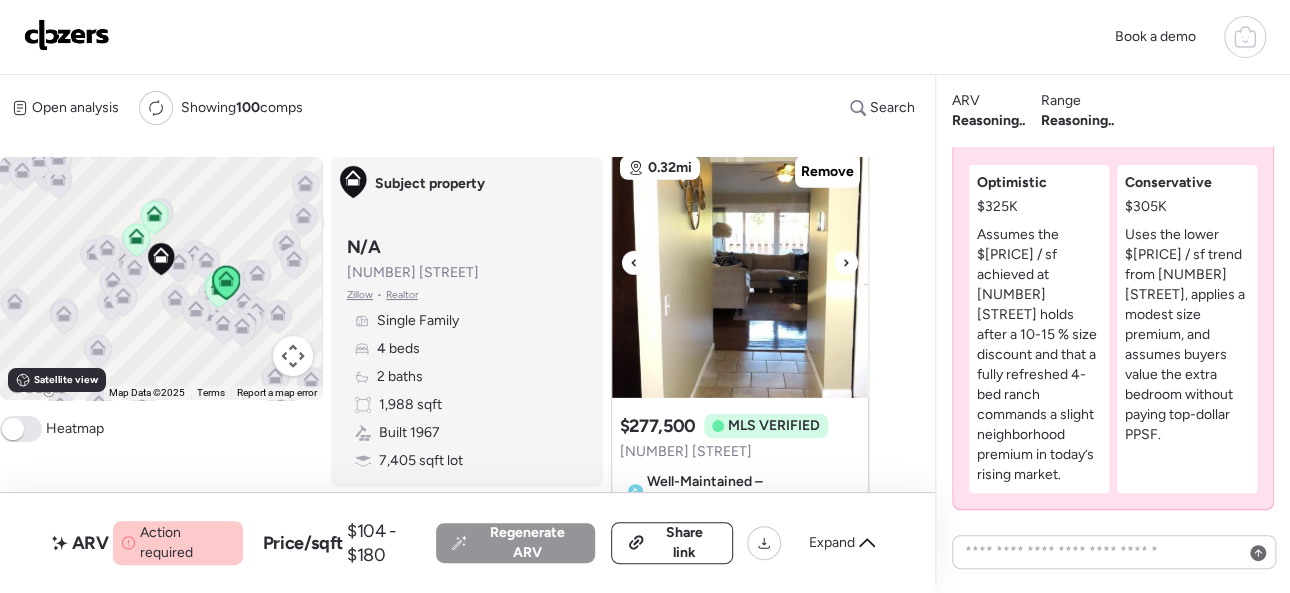 click at bounding box center (846, 263) 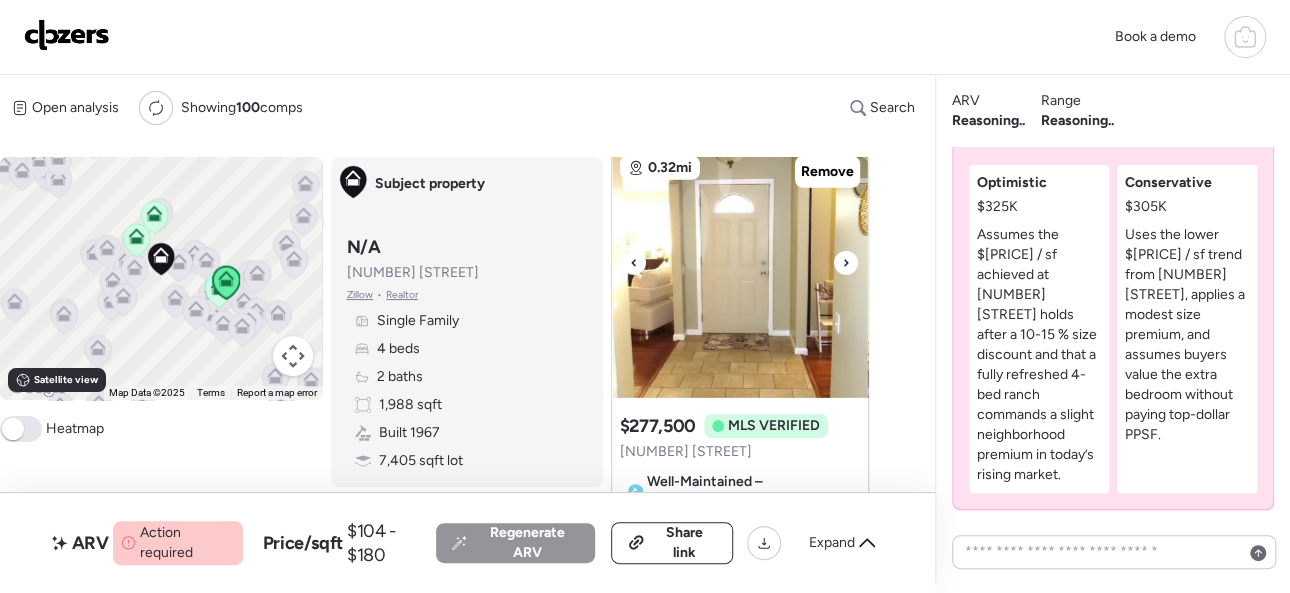 click at bounding box center (846, 263) 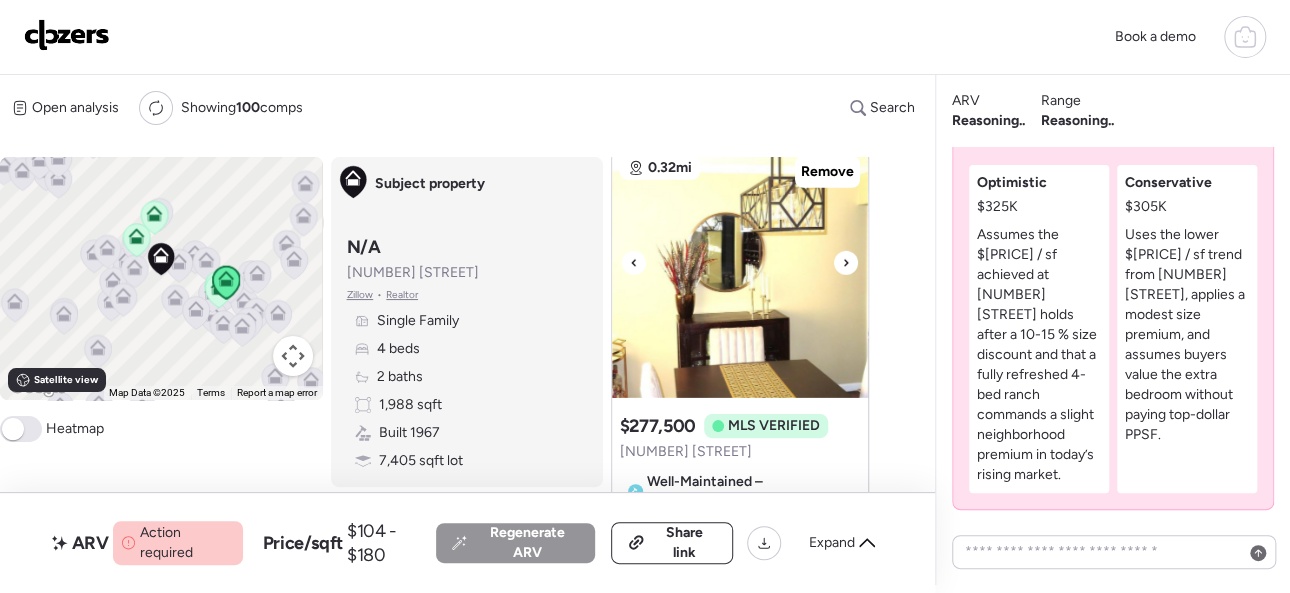 click at bounding box center [846, 263] 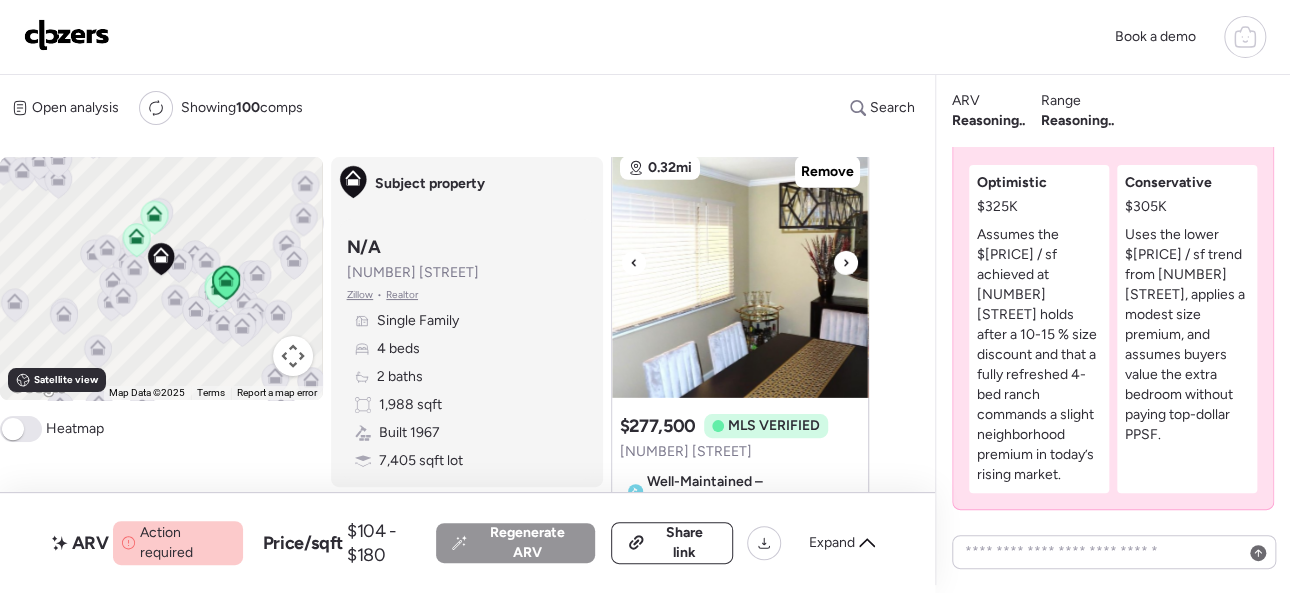 click at bounding box center (846, 263) 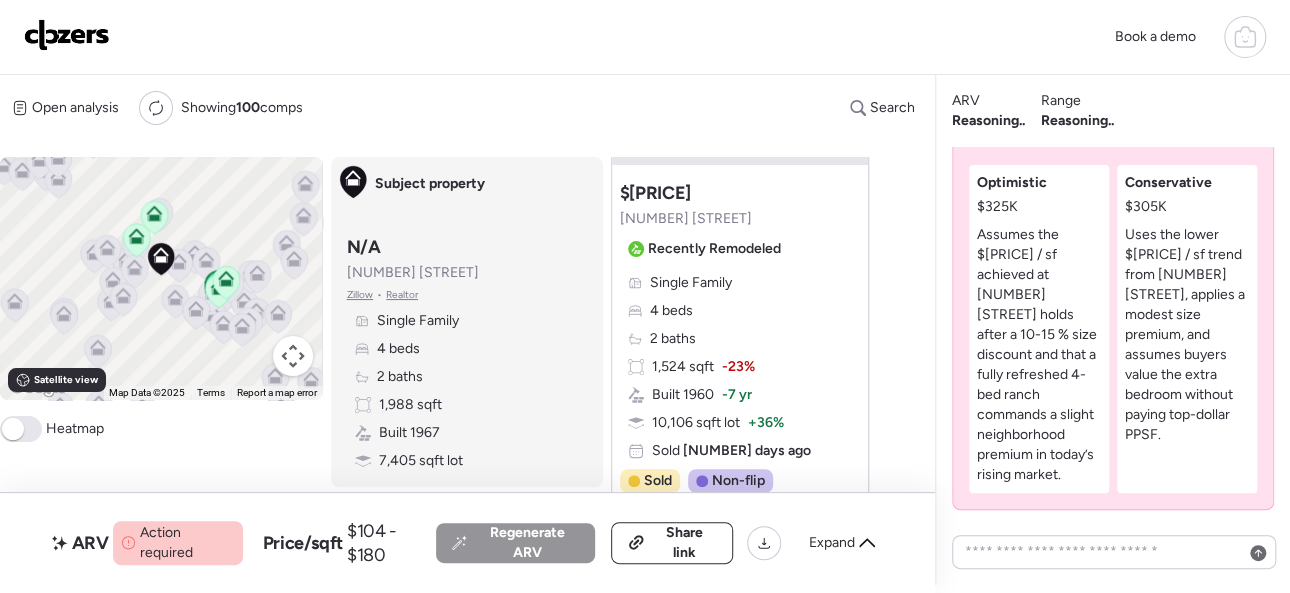 scroll, scrollTop: 300, scrollLeft: 0, axis: vertical 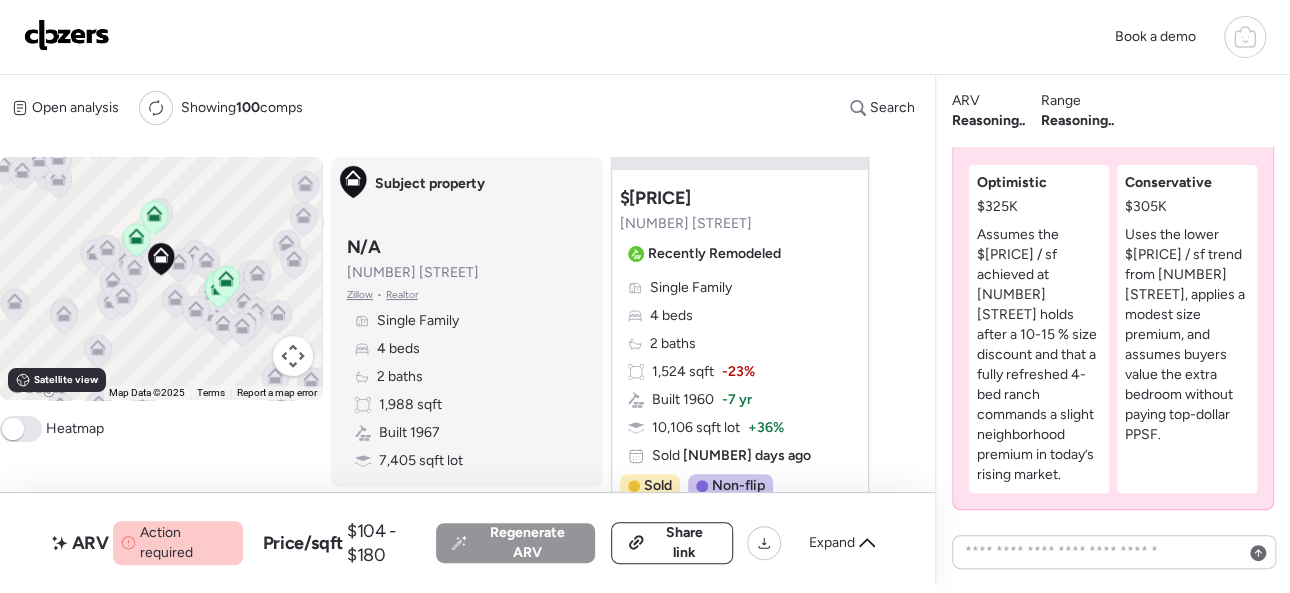 click at bounding box center [67, 35] 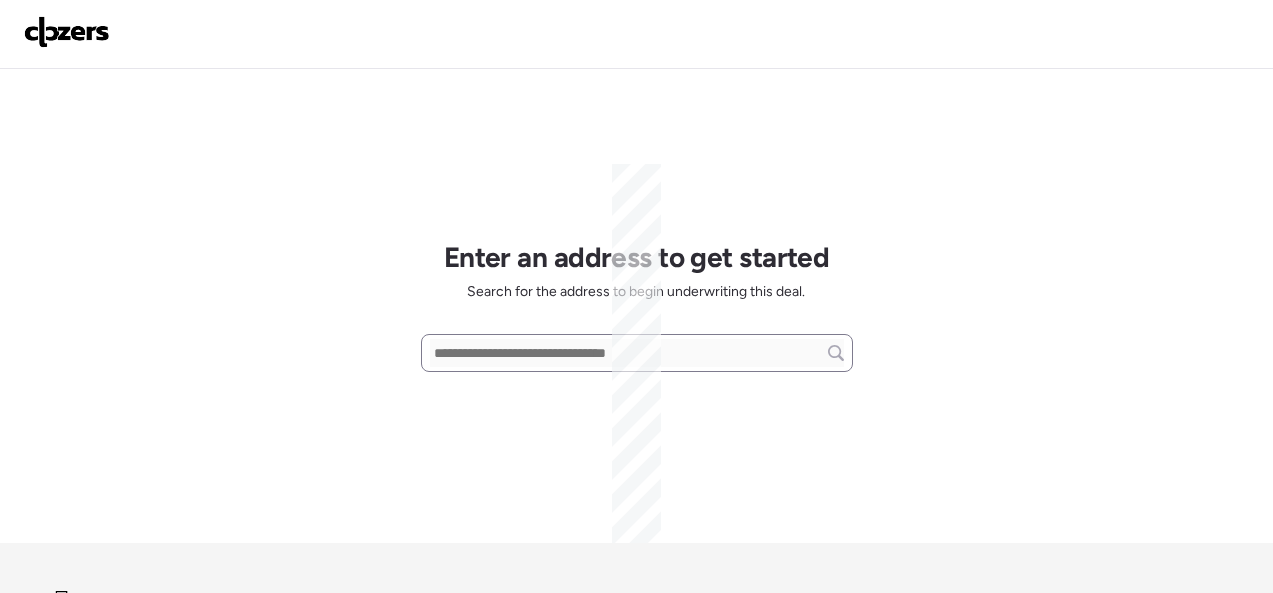 scroll, scrollTop: 0, scrollLeft: 0, axis: both 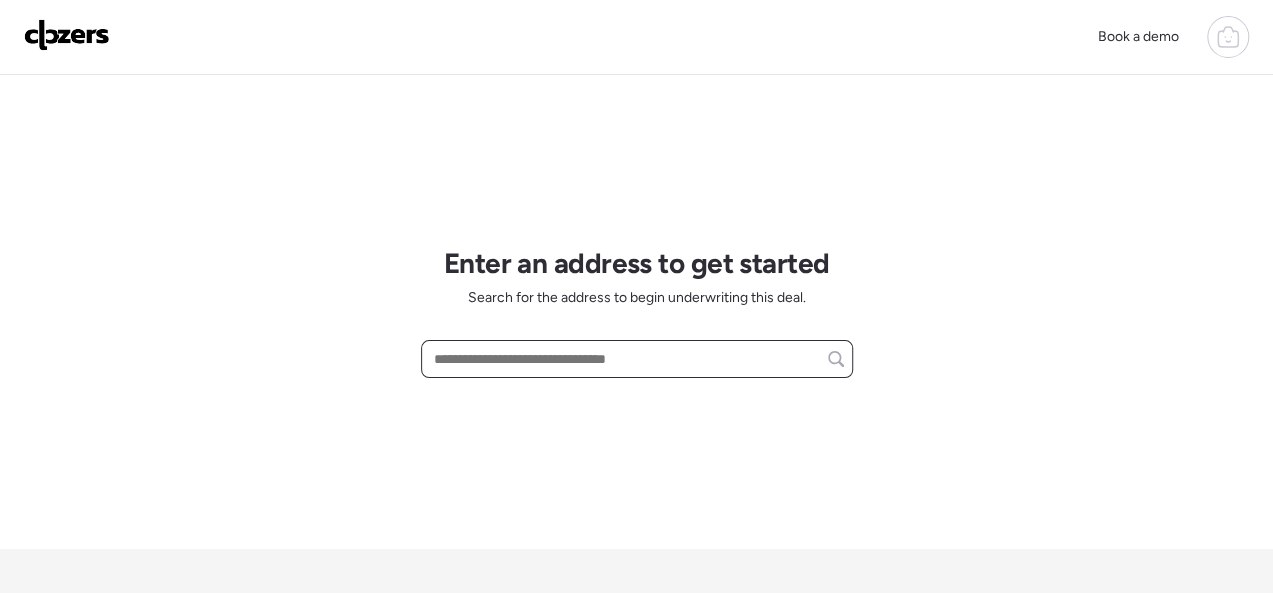 click at bounding box center (637, 359) 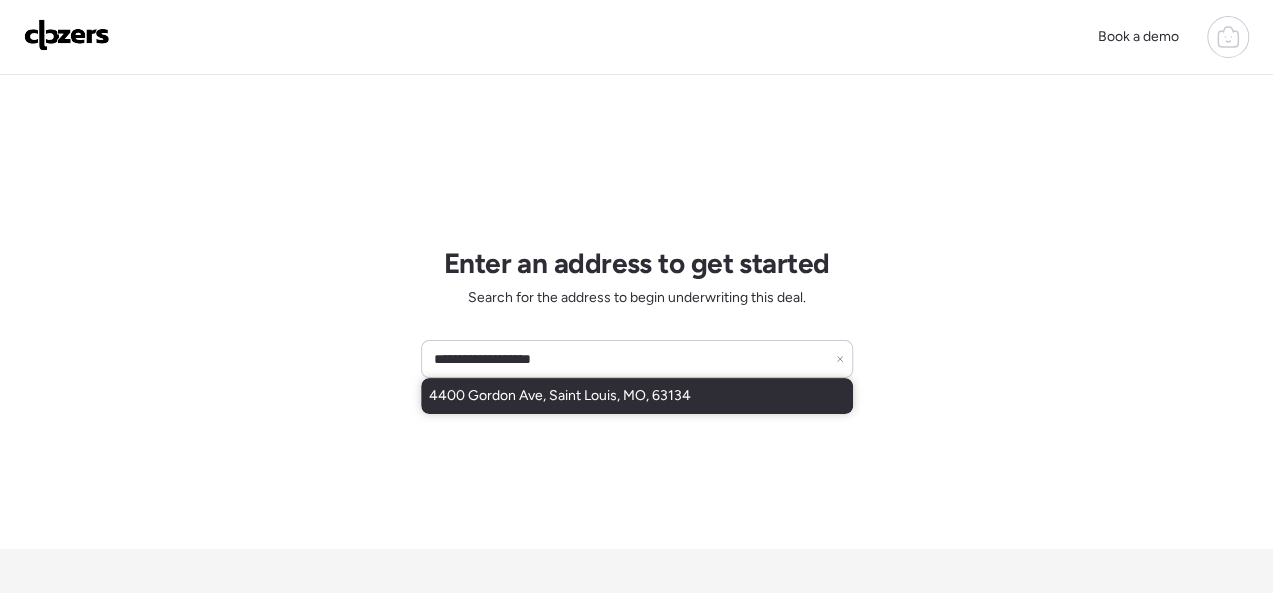 click on "4400 Gordon Ave, Saint Louis, MO, 63134" at bounding box center [560, 396] 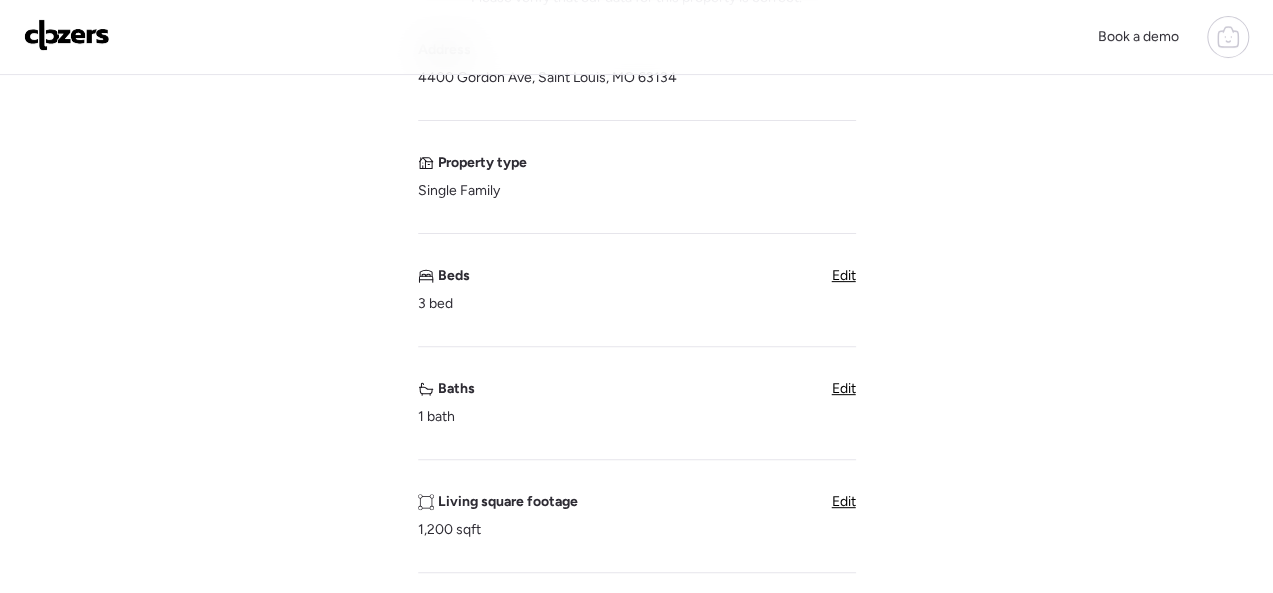 scroll, scrollTop: 200, scrollLeft: 0, axis: vertical 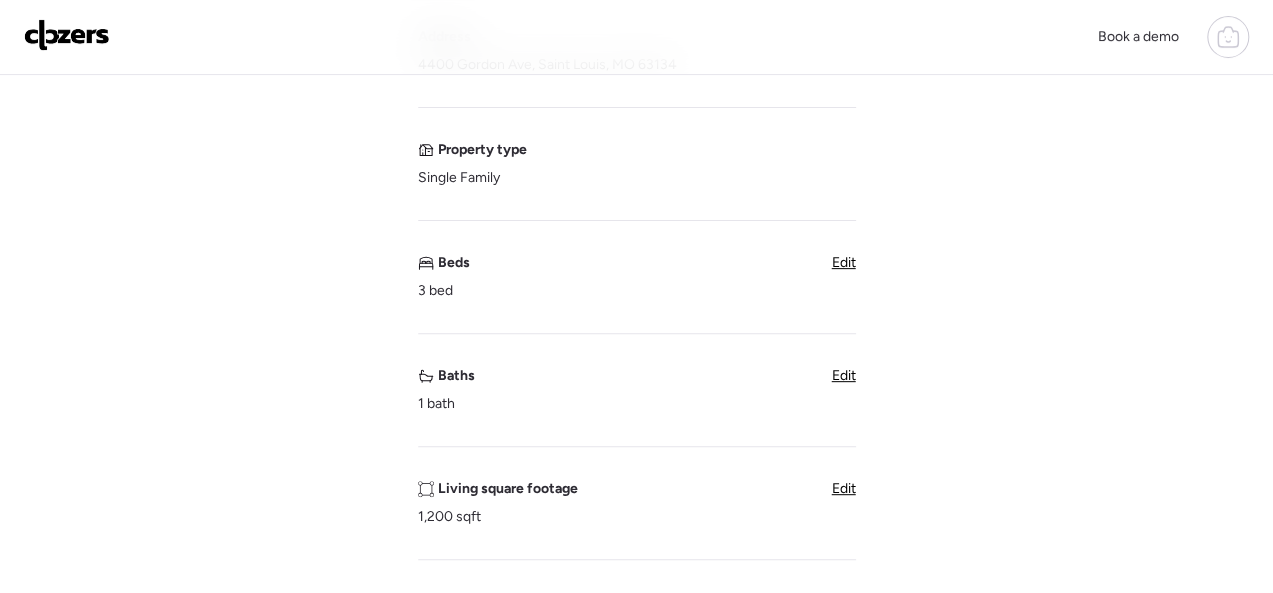 click on "Baths 1 bath Edit" at bounding box center [637, 390] 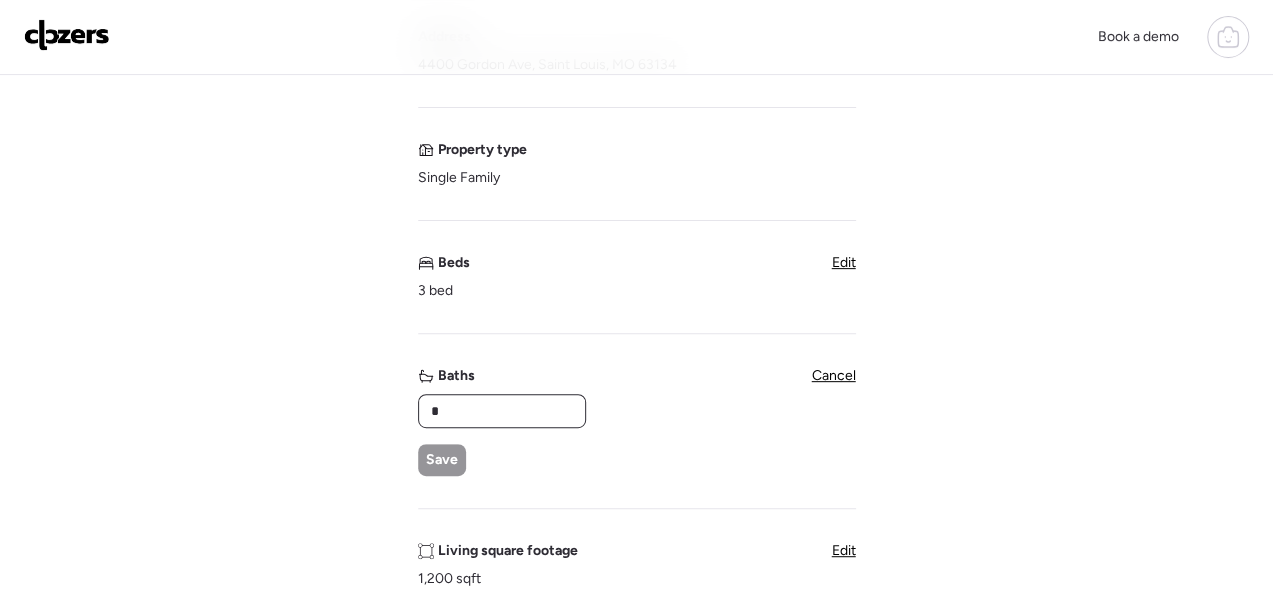 click on "*" at bounding box center (502, 411) 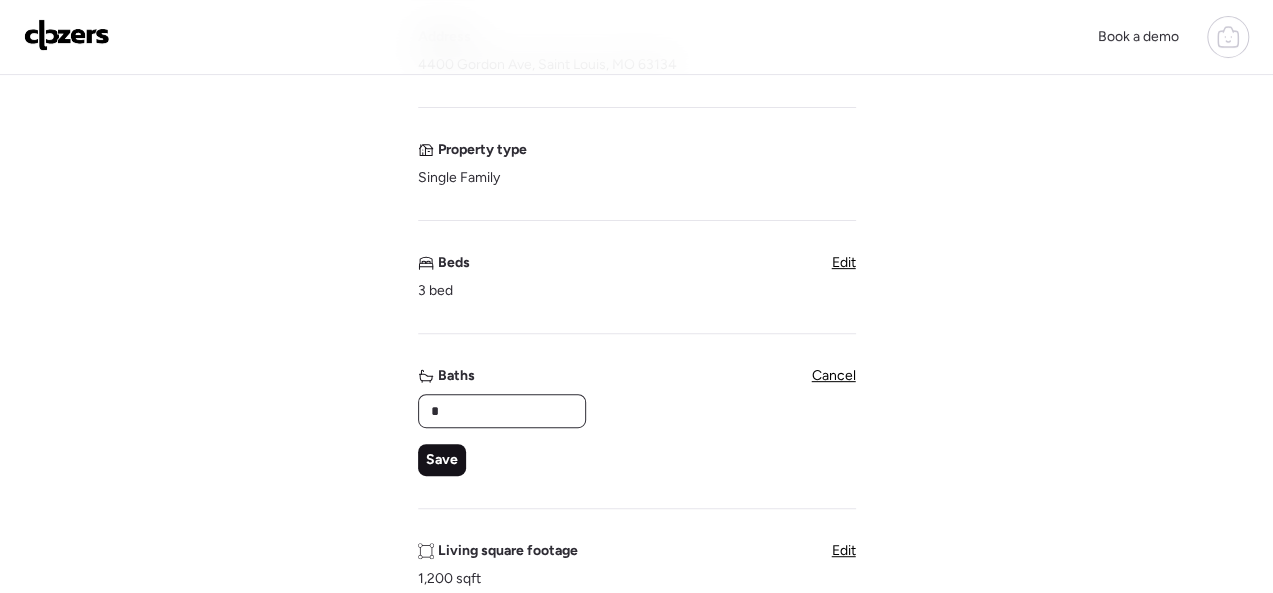 type on "*" 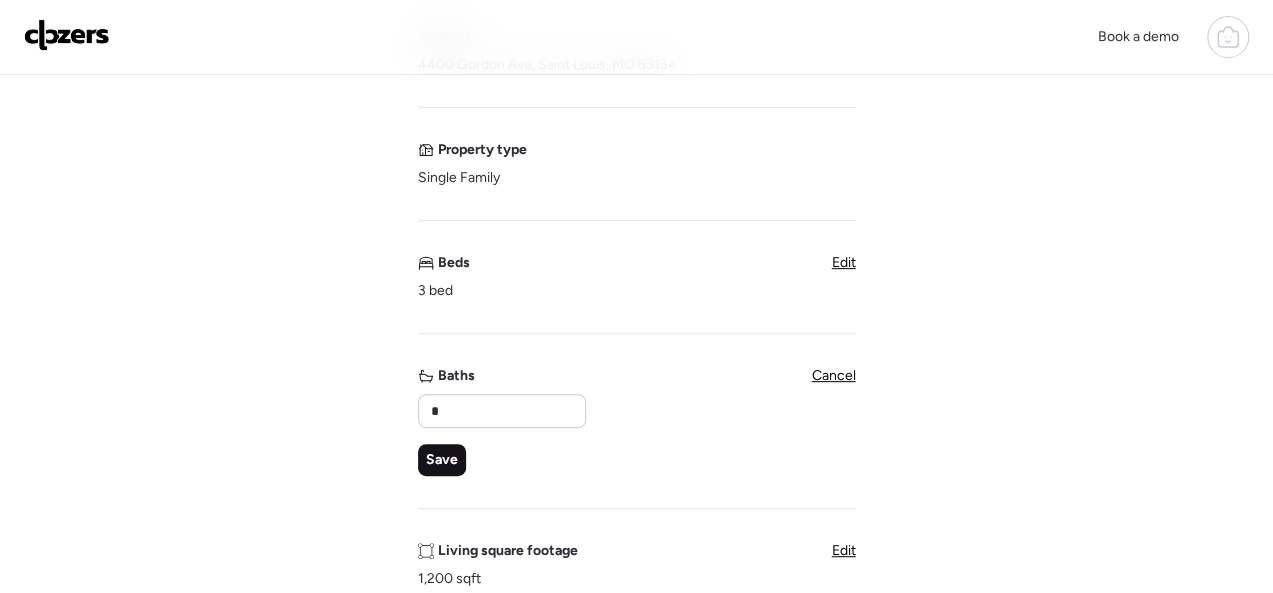 click on "Save" at bounding box center (442, 460) 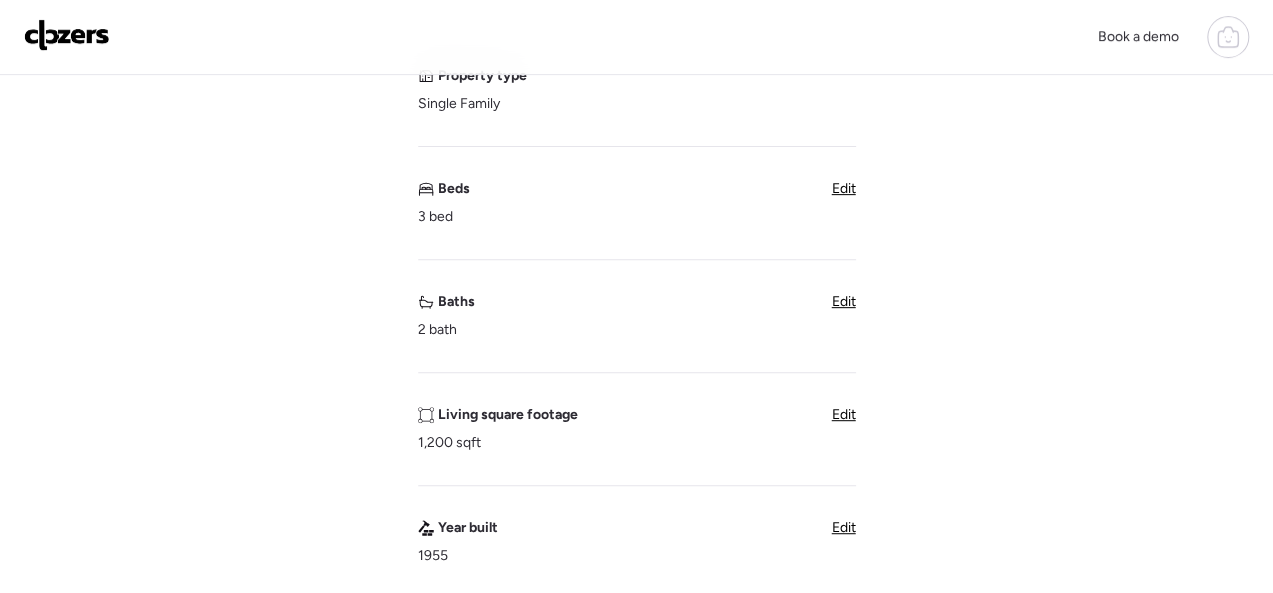 scroll, scrollTop: 400, scrollLeft: 0, axis: vertical 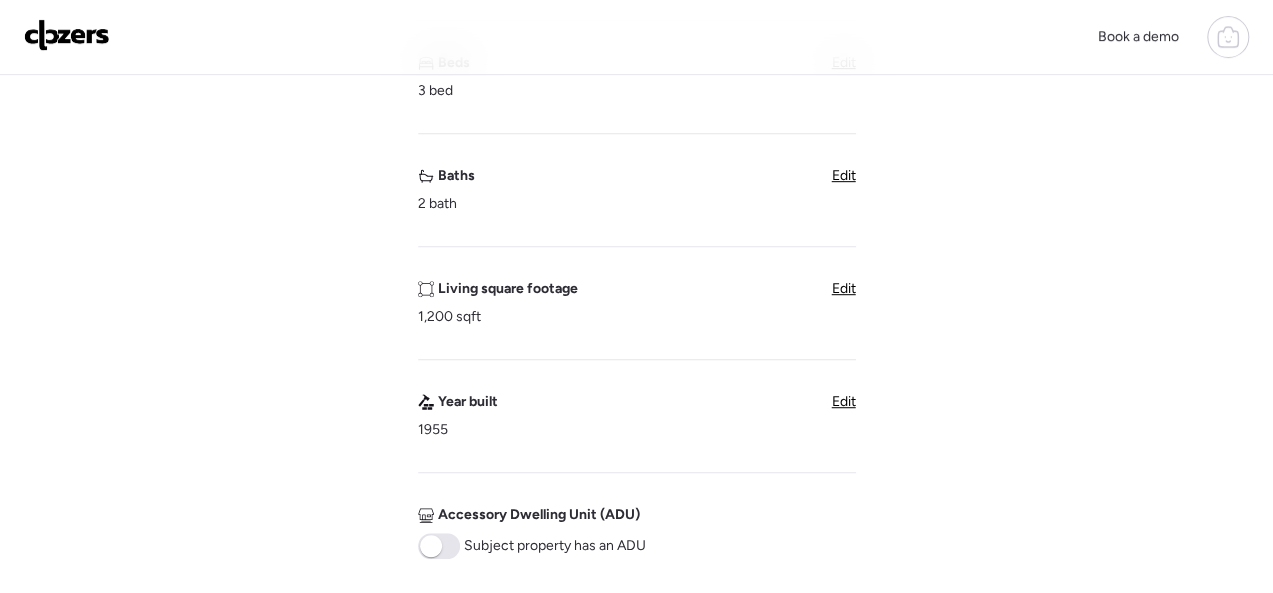 click on "Edit" at bounding box center [844, 288] 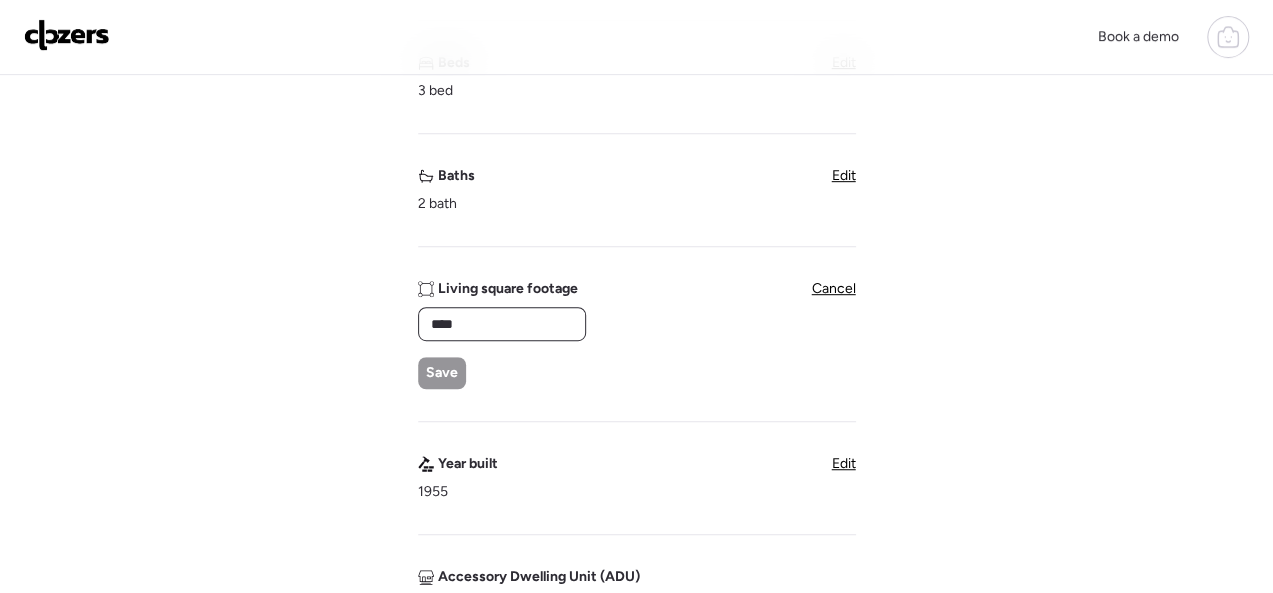 click on "****" at bounding box center [502, 324] 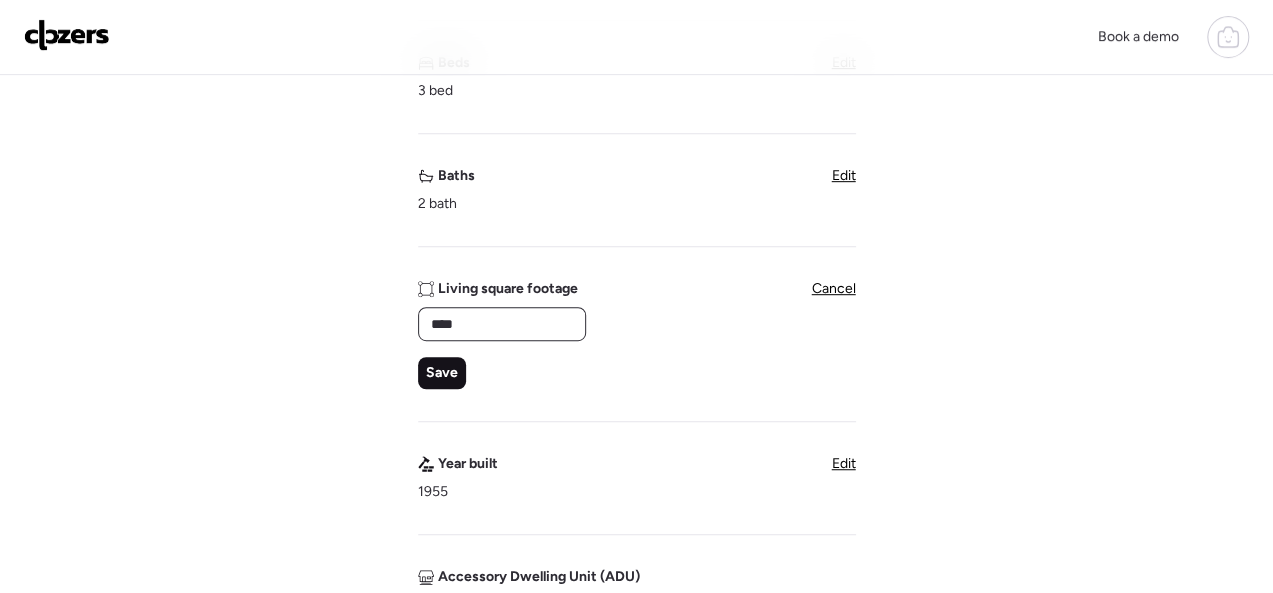 type on "****" 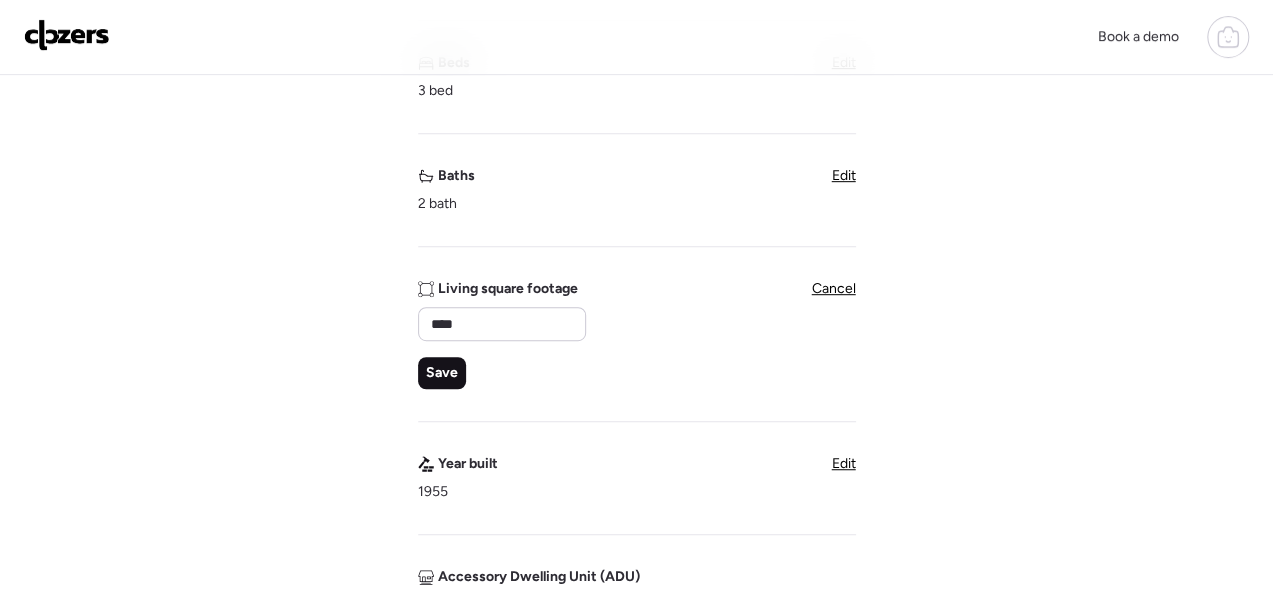 click on "Save" at bounding box center (442, 373) 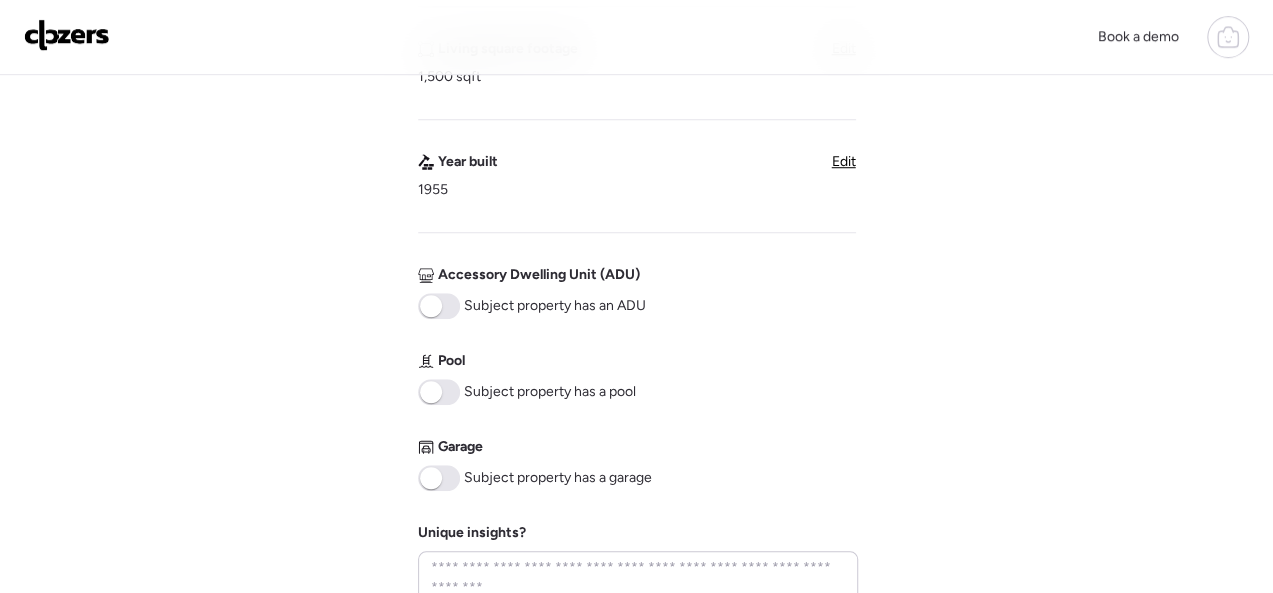 scroll, scrollTop: 900, scrollLeft: 0, axis: vertical 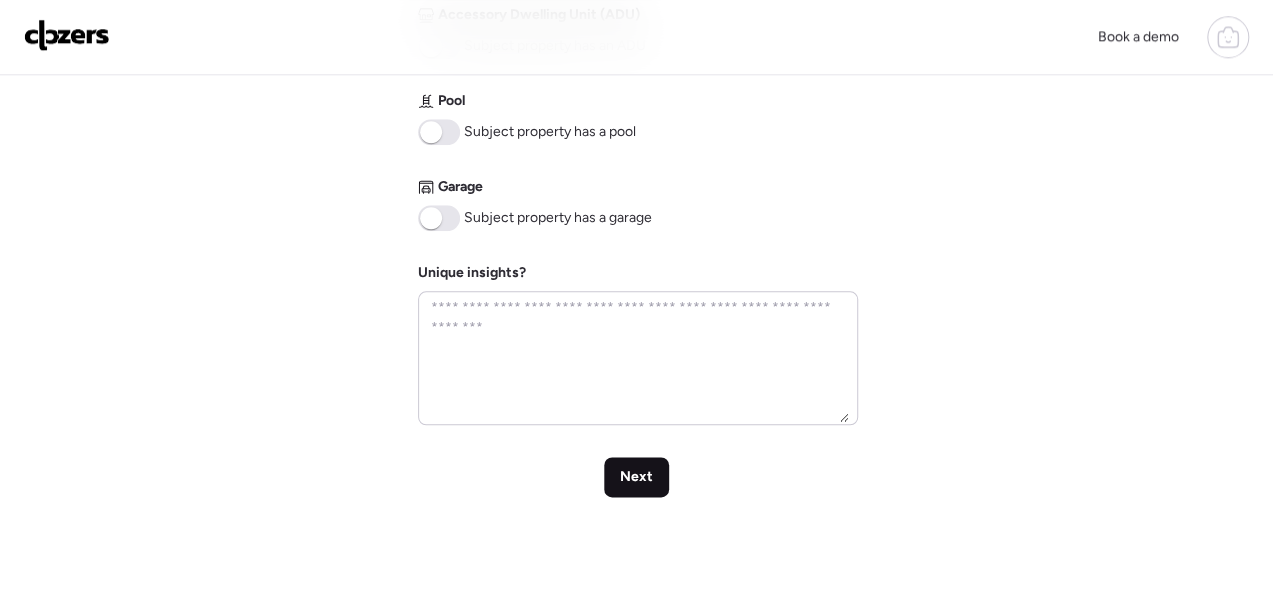 click on "Next" at bounding box center [636, 477] 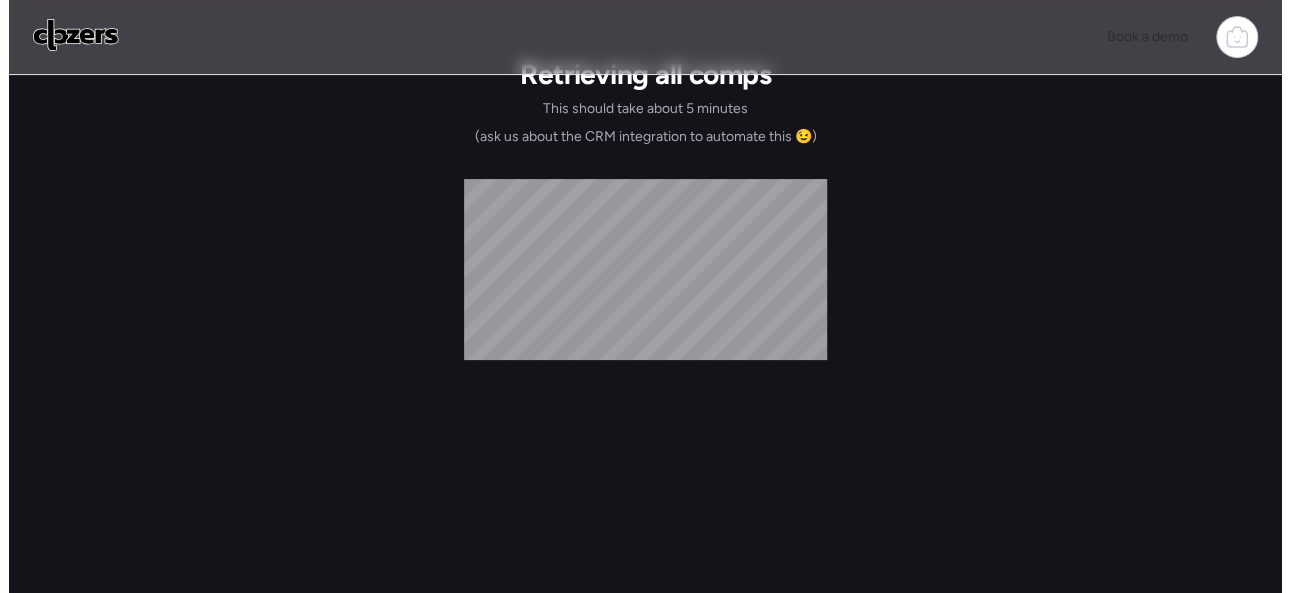 scroll, scrollTop: 0, scrollLeft: 0, axis: both 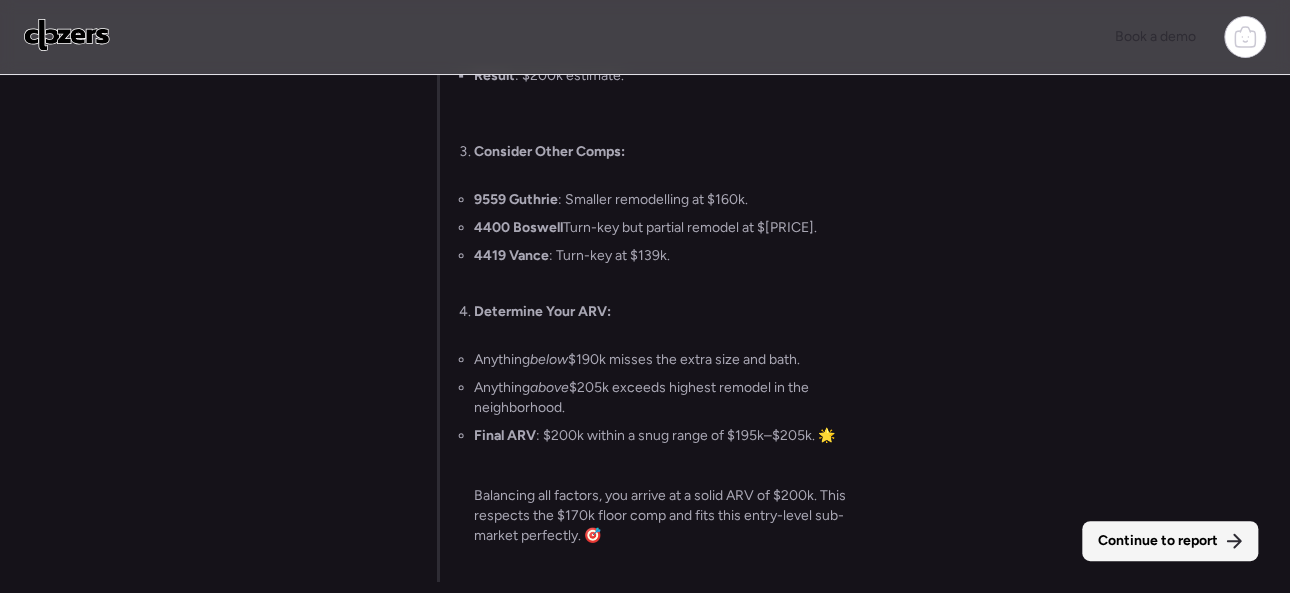 click on "Continue to report" at bounding box center (1158, 541) 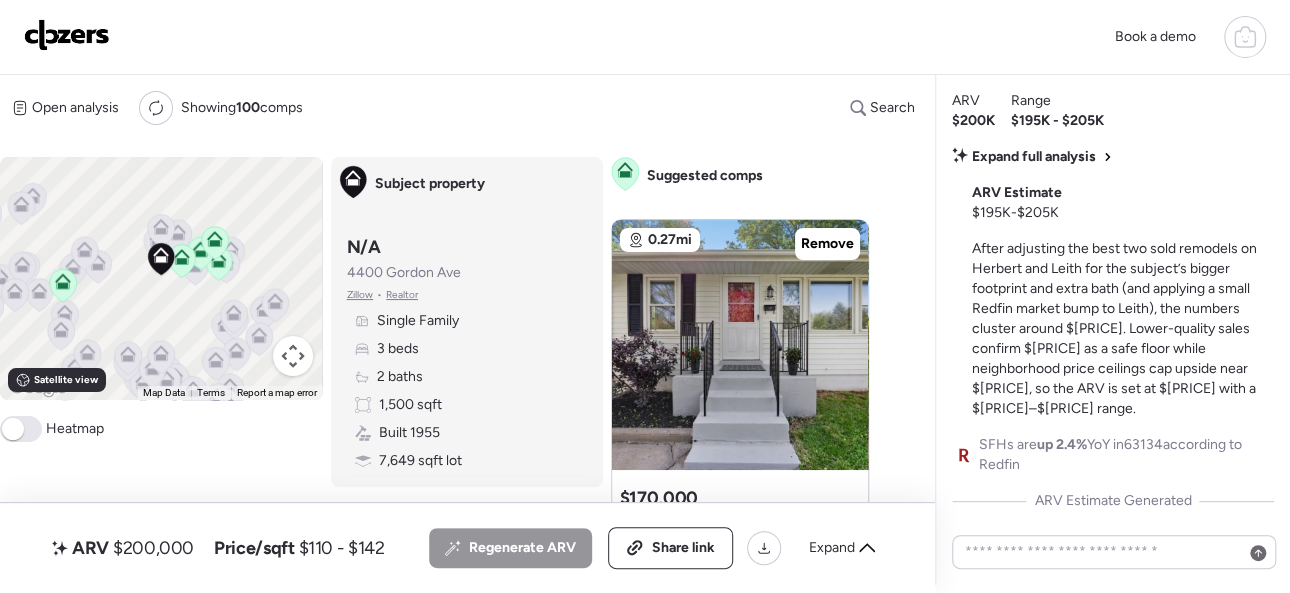 click on "After adjusting the best two sold remodels on Herbert and Leith for the subject’s bigger footprint and extra bath (and applying a small Redfin market bump to Leith), the numbers cluster around $200k.  Lower-quality sales confirm $195k as a safe floor while neighborhood price ceilings cap upside near $205k, so the ARV is set at $200k with a $195k–$205k range." at bounding box center [1114, 328] 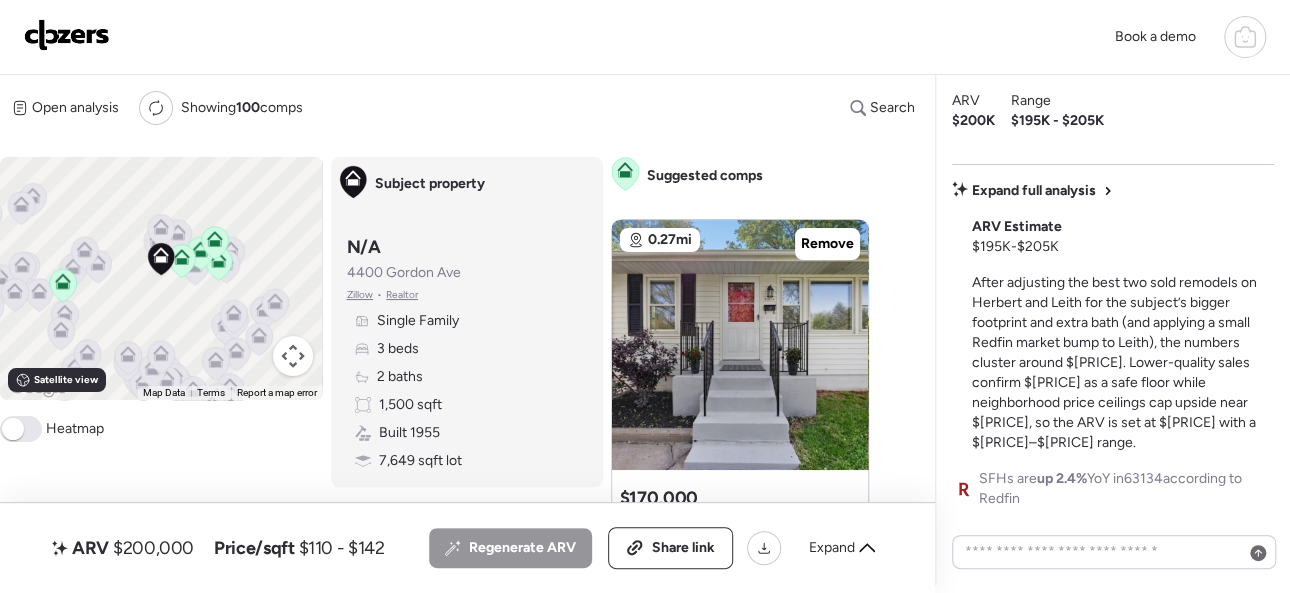 scroll, scrollTop: -51, scrollLeft: 0, axis: vertical 